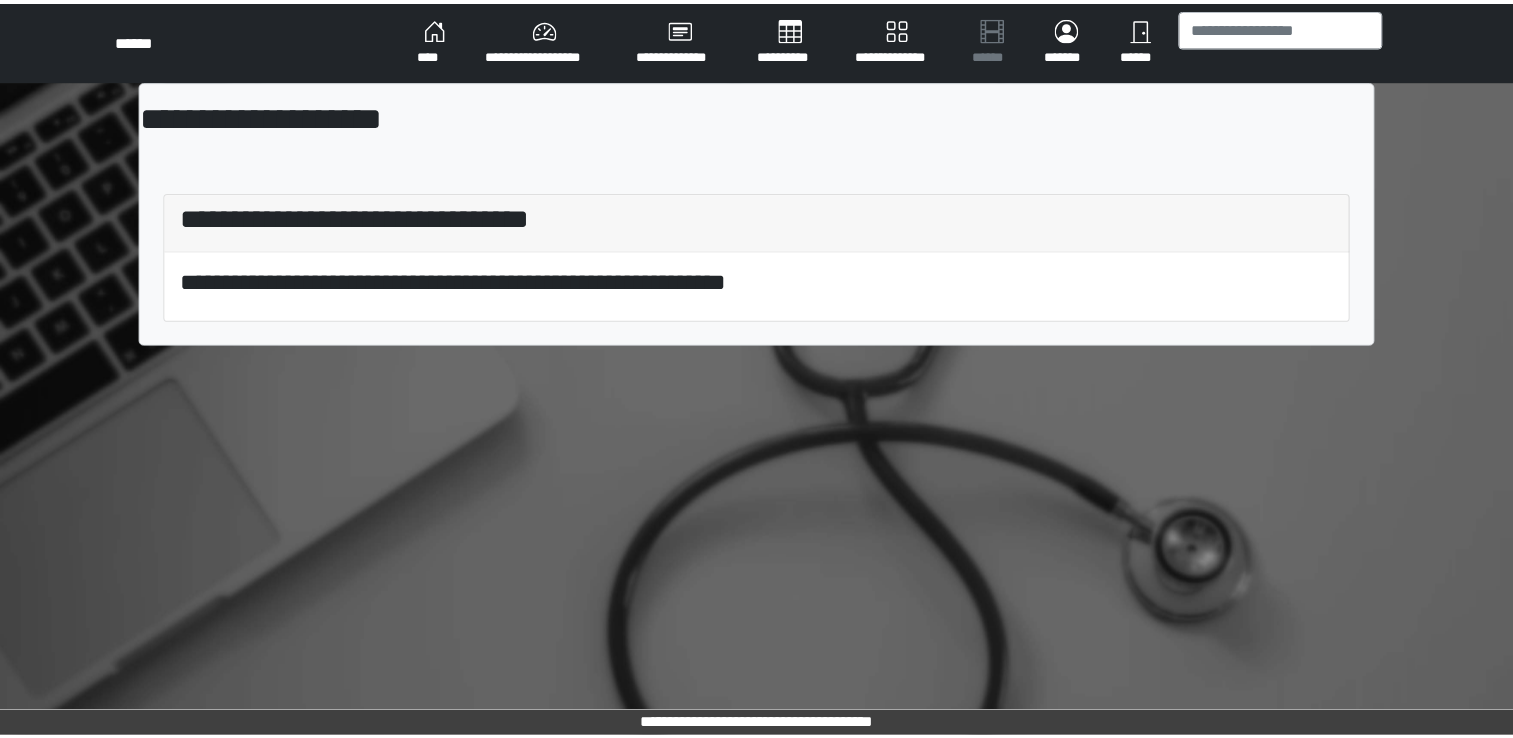 scroll, scrollTop: 0, scrollLeft: 0, axis: both 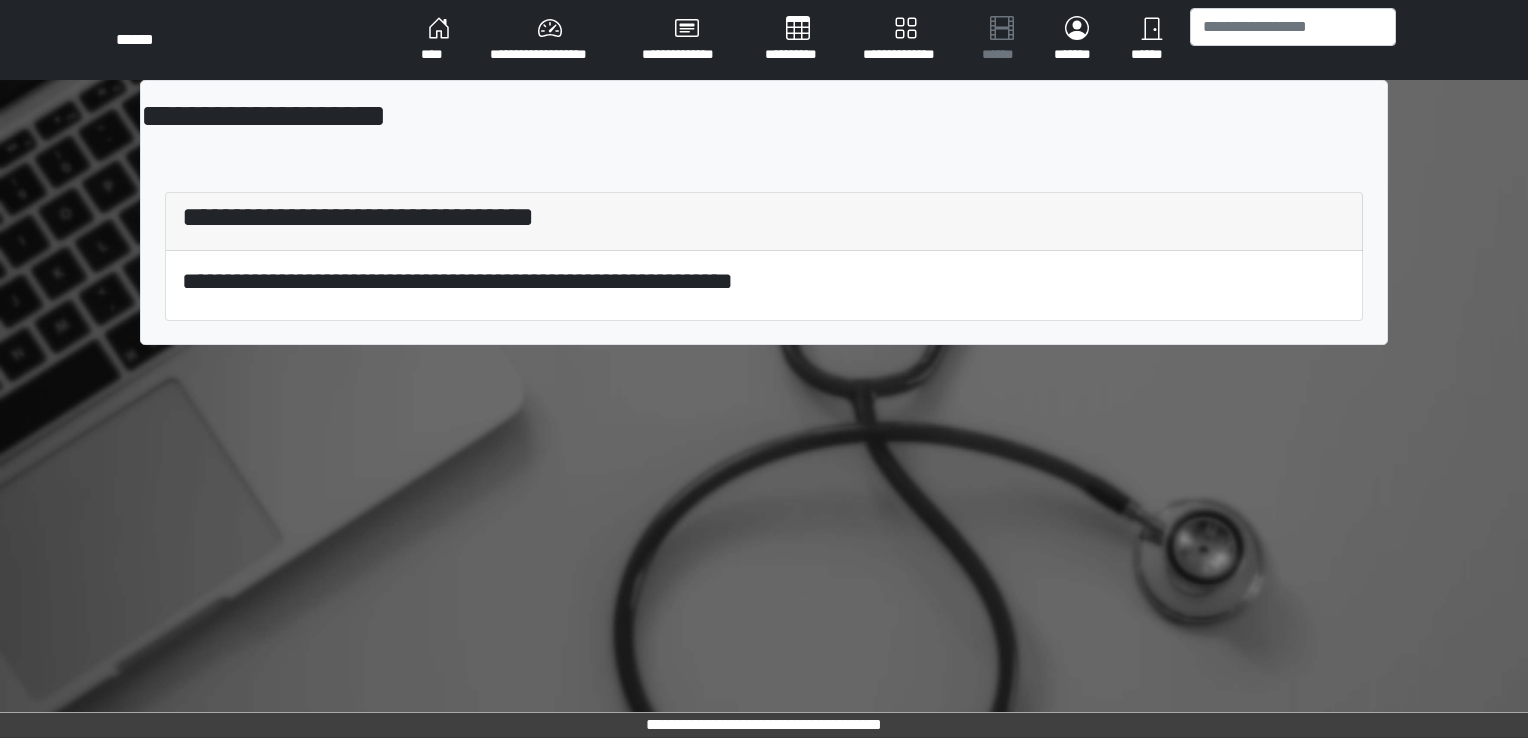 click on "**********" at bounding box center (764, 369) 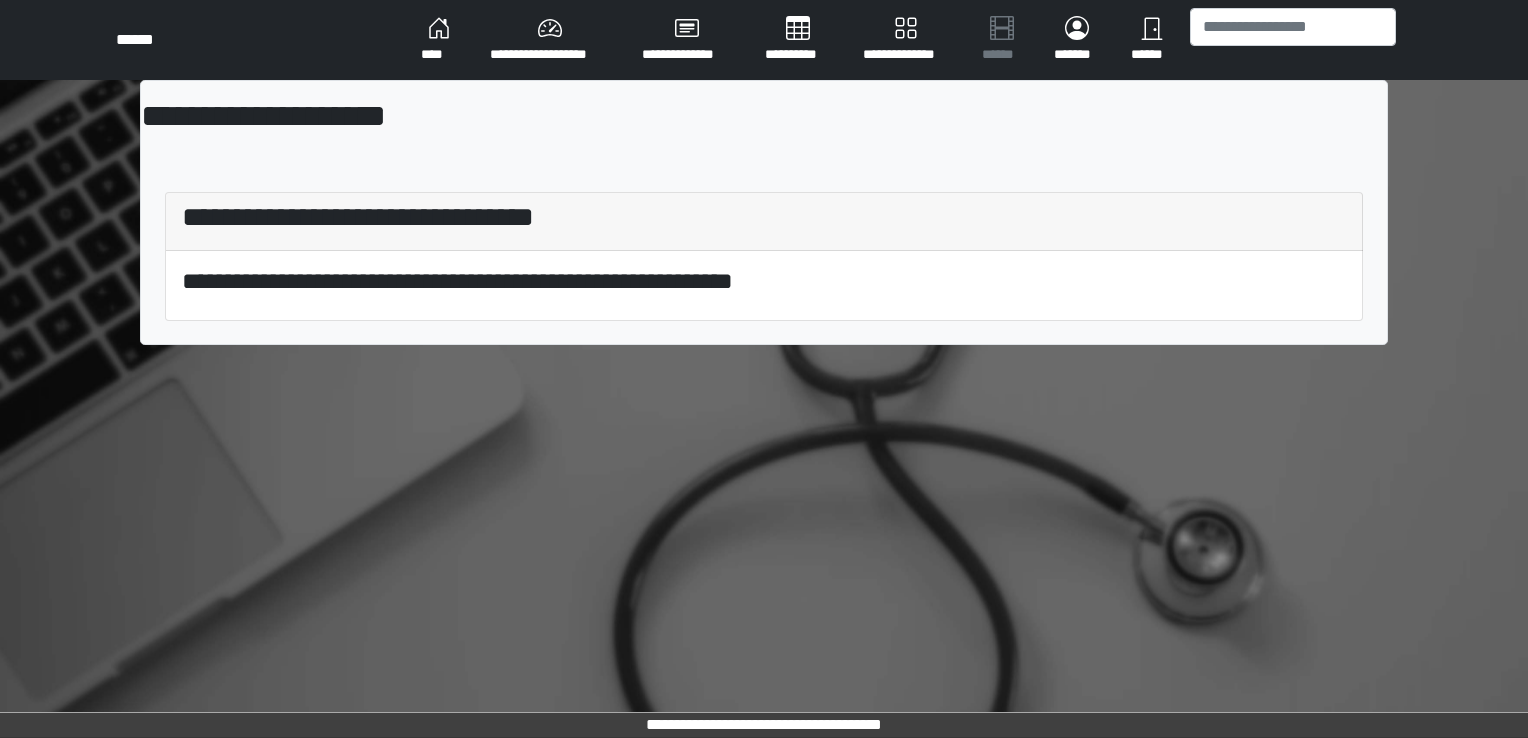 click on "****" at bounding box center [439, 40] 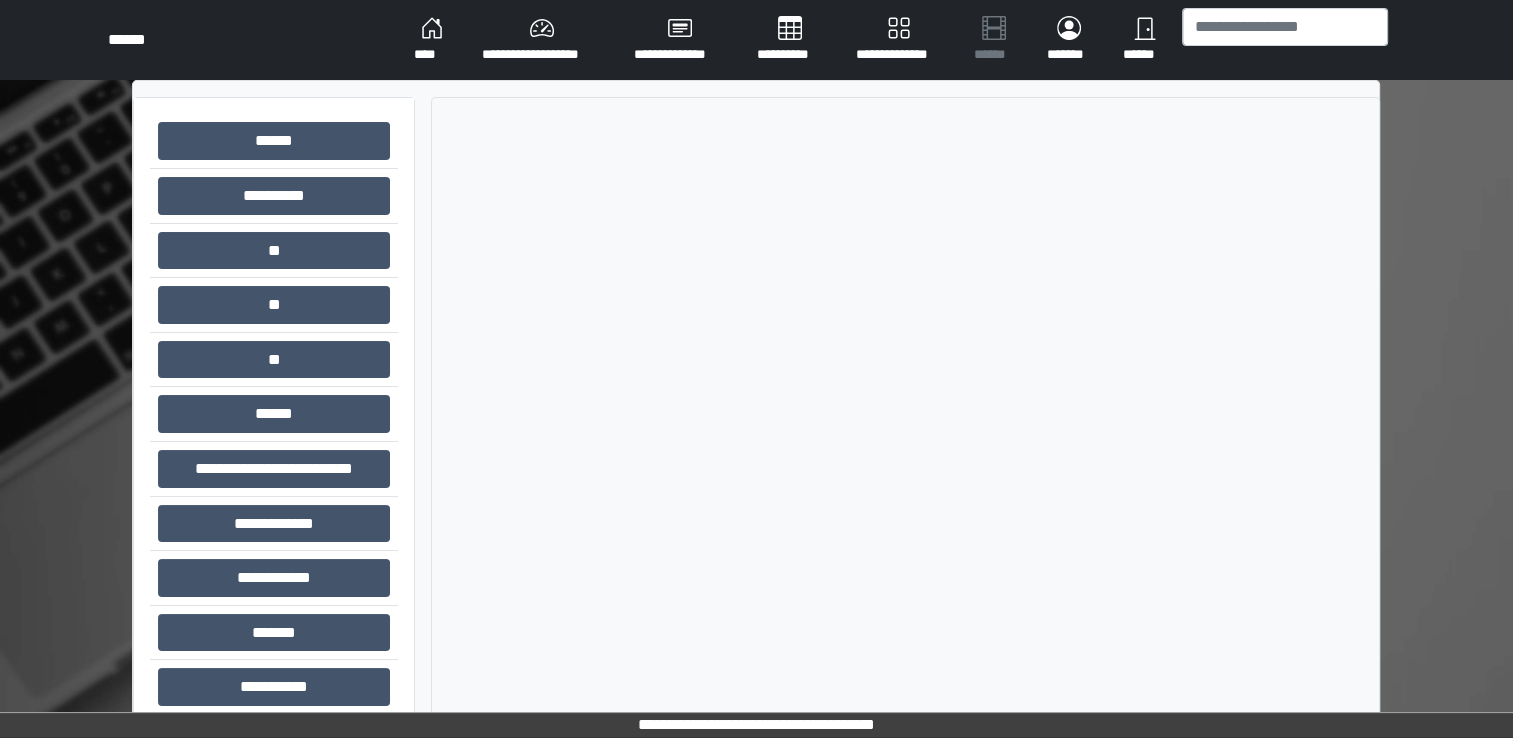 click on "****" at bounding box center (432, 40) 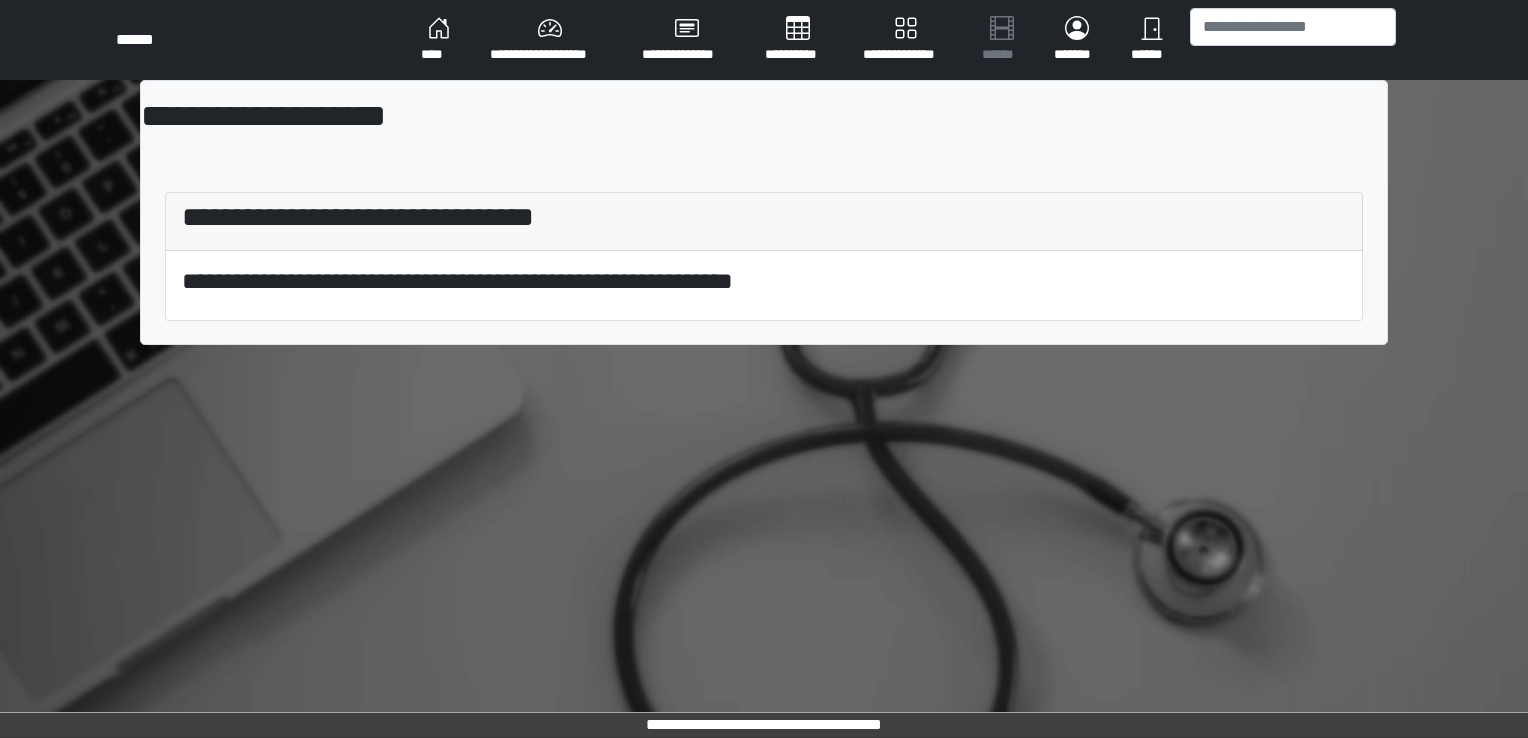 click on "**********" at bounding box center [550, 40] 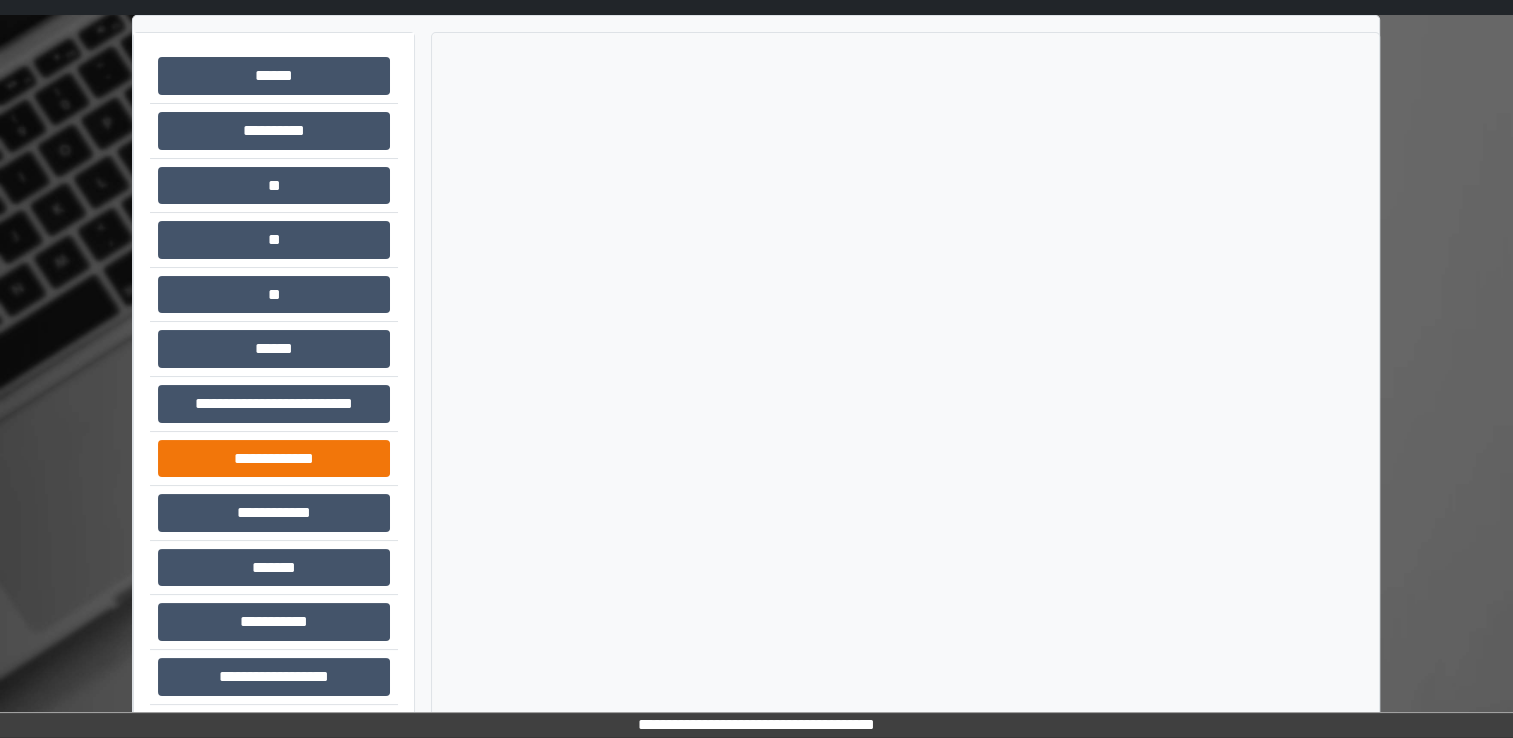 scroll, scrollTop: 132, scrollLeft: 0, axis: vertical 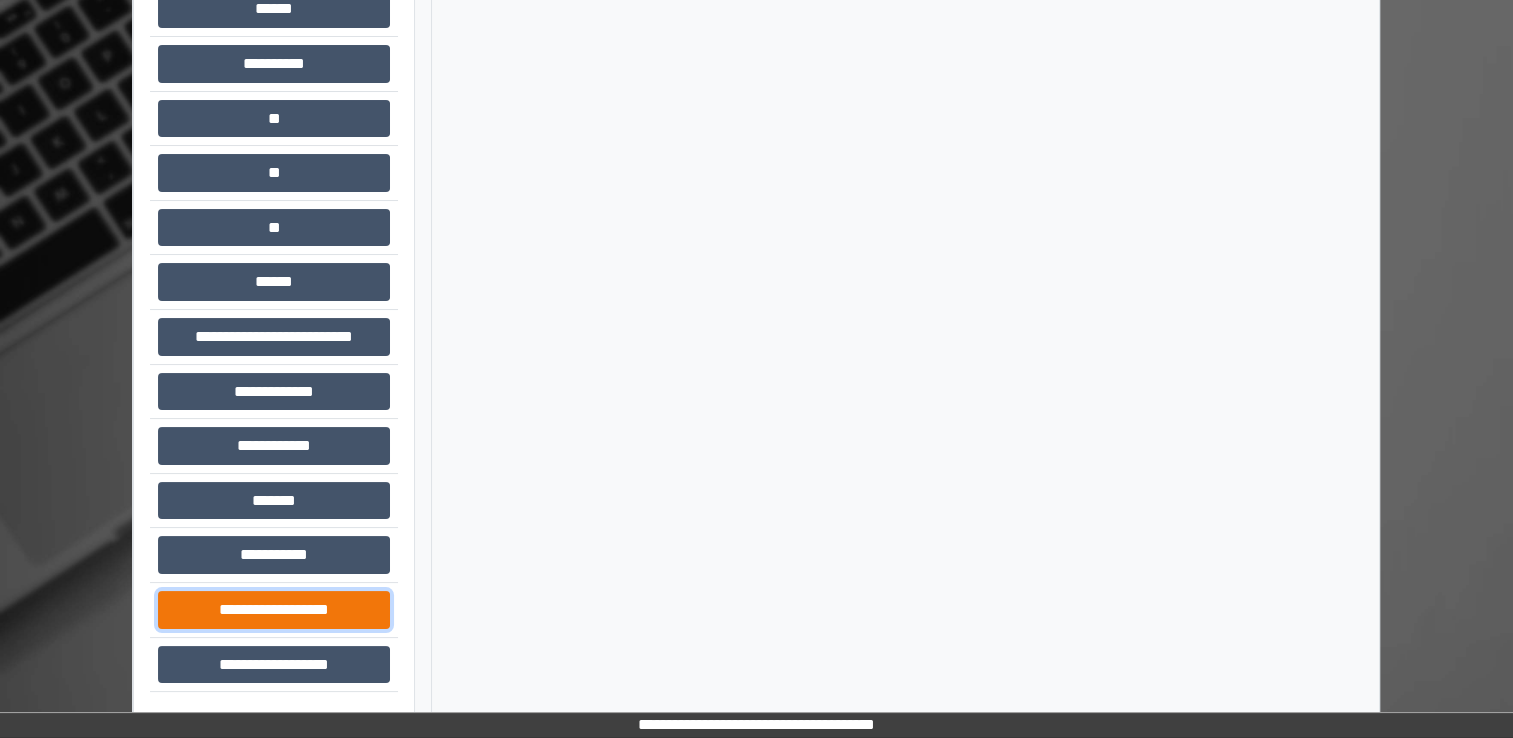 click on "**********" at bounding box center (274, 610) 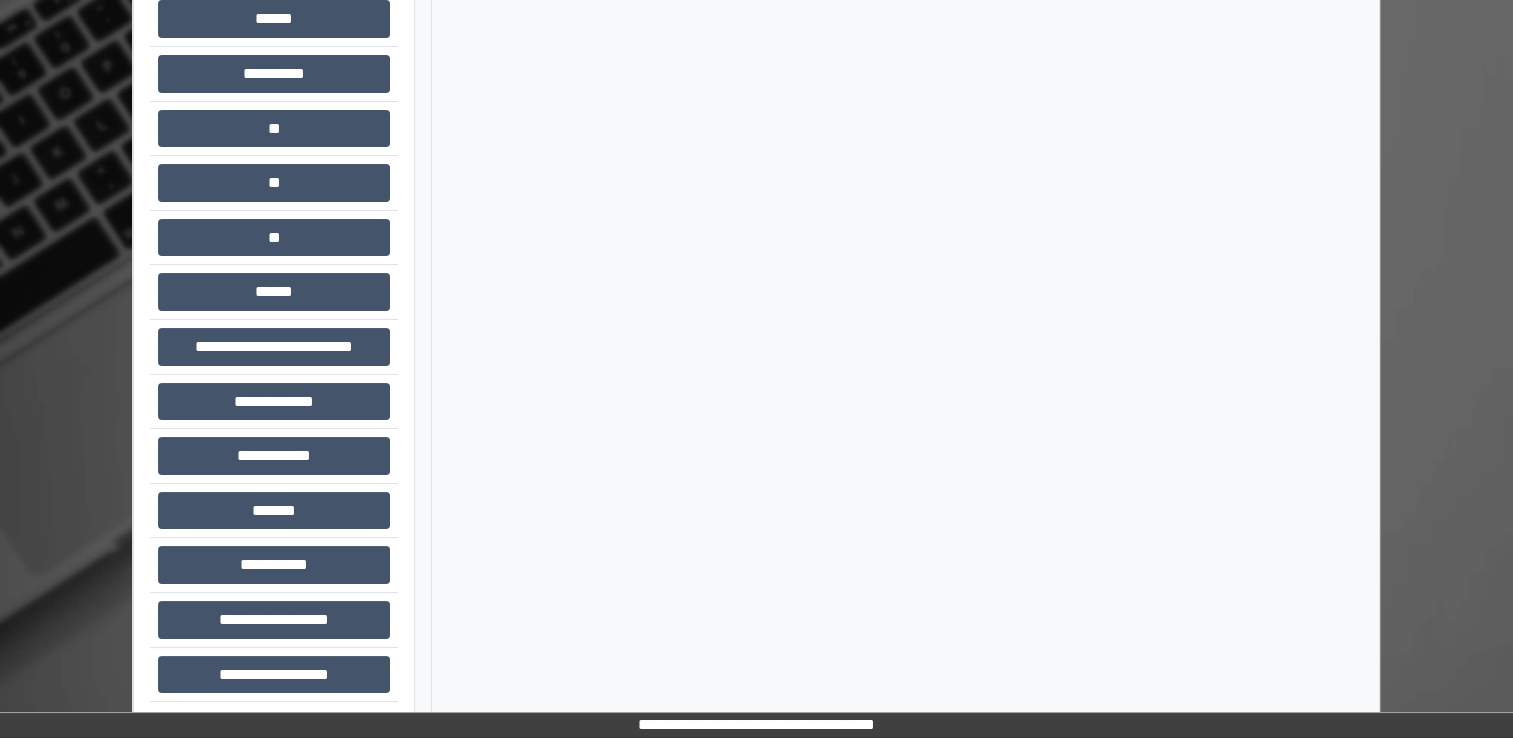 scroll, scrollTop: 132, scrollLeft: 0, axis: vertical 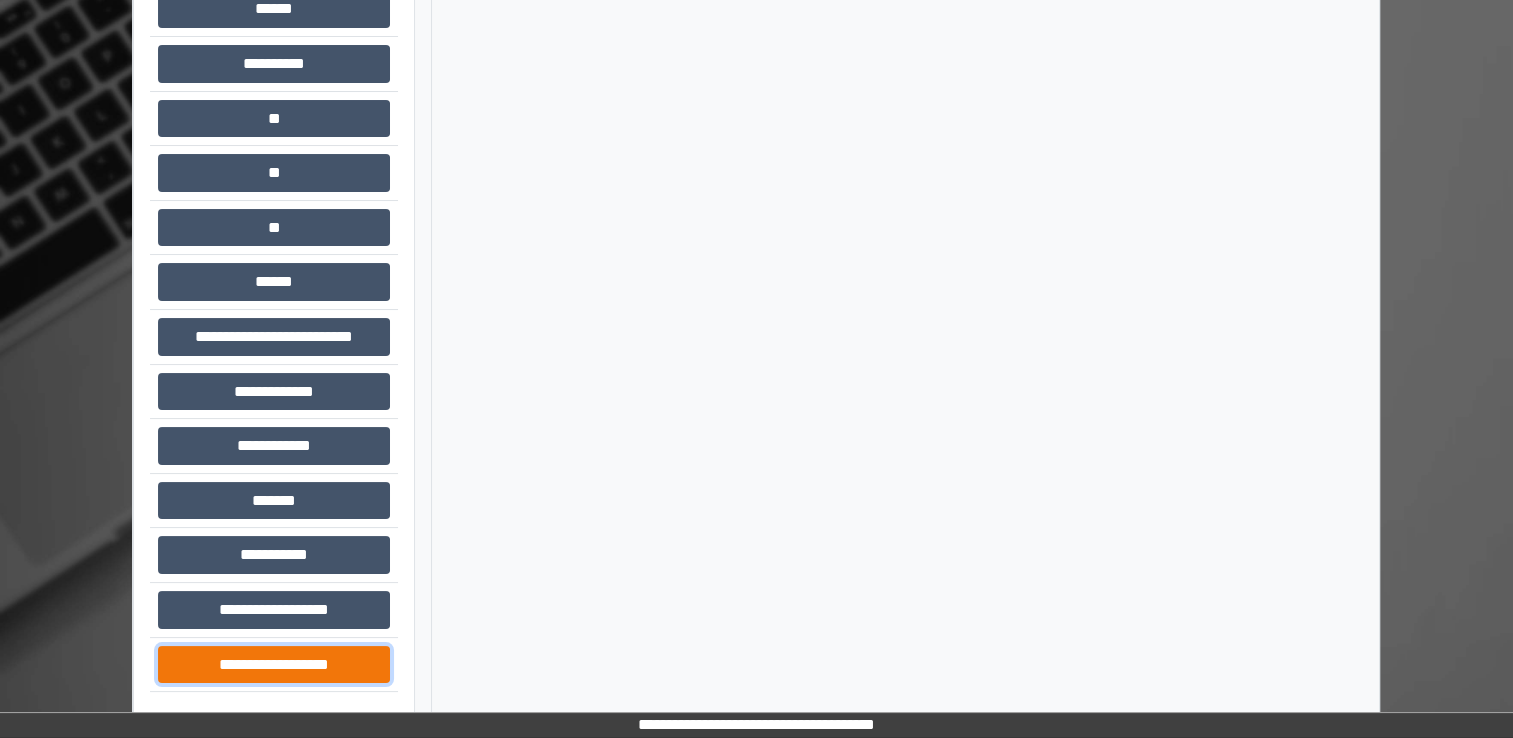 click on "**********" at bounding box center [274, 665] 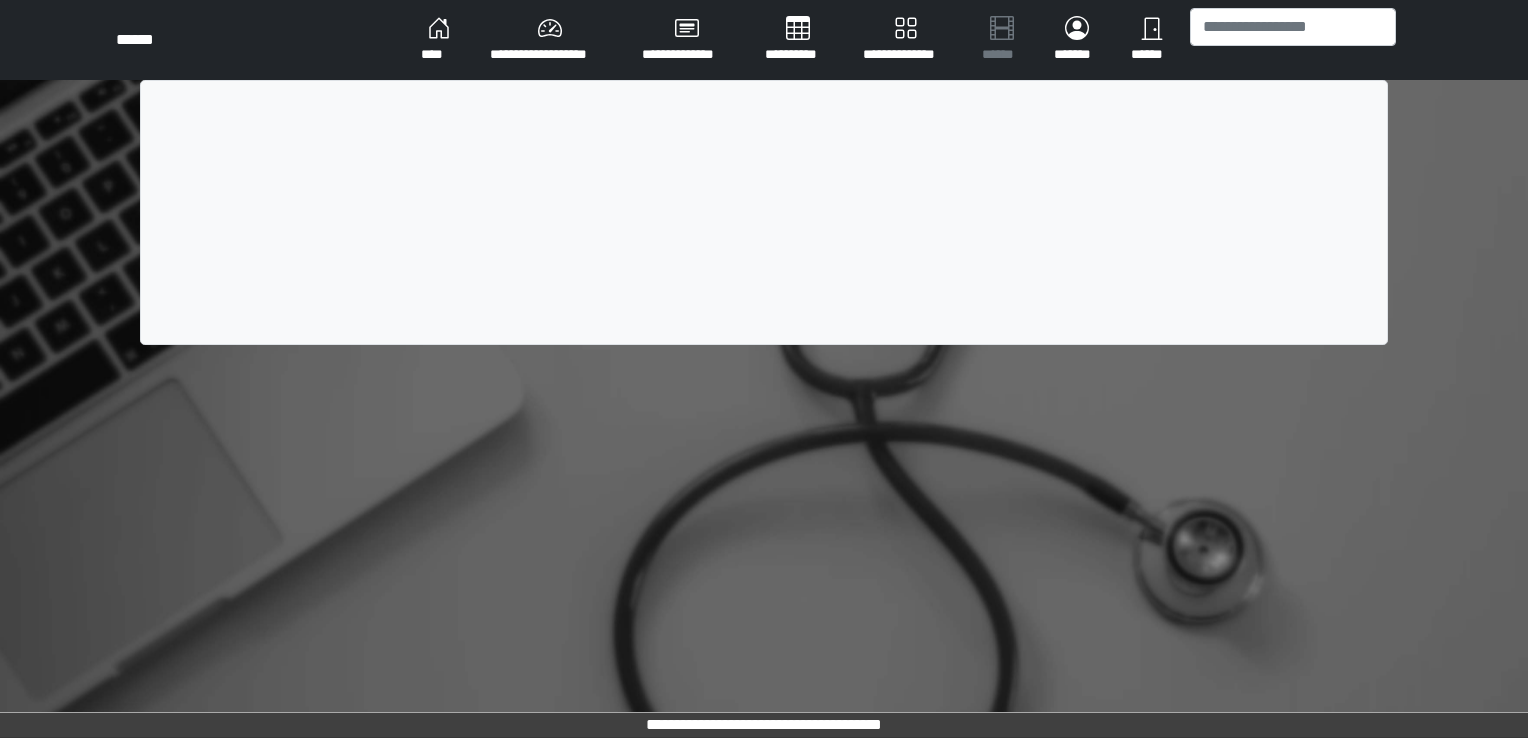 scroll, scrollTop: 0, scrollLeft: 0, axis: both 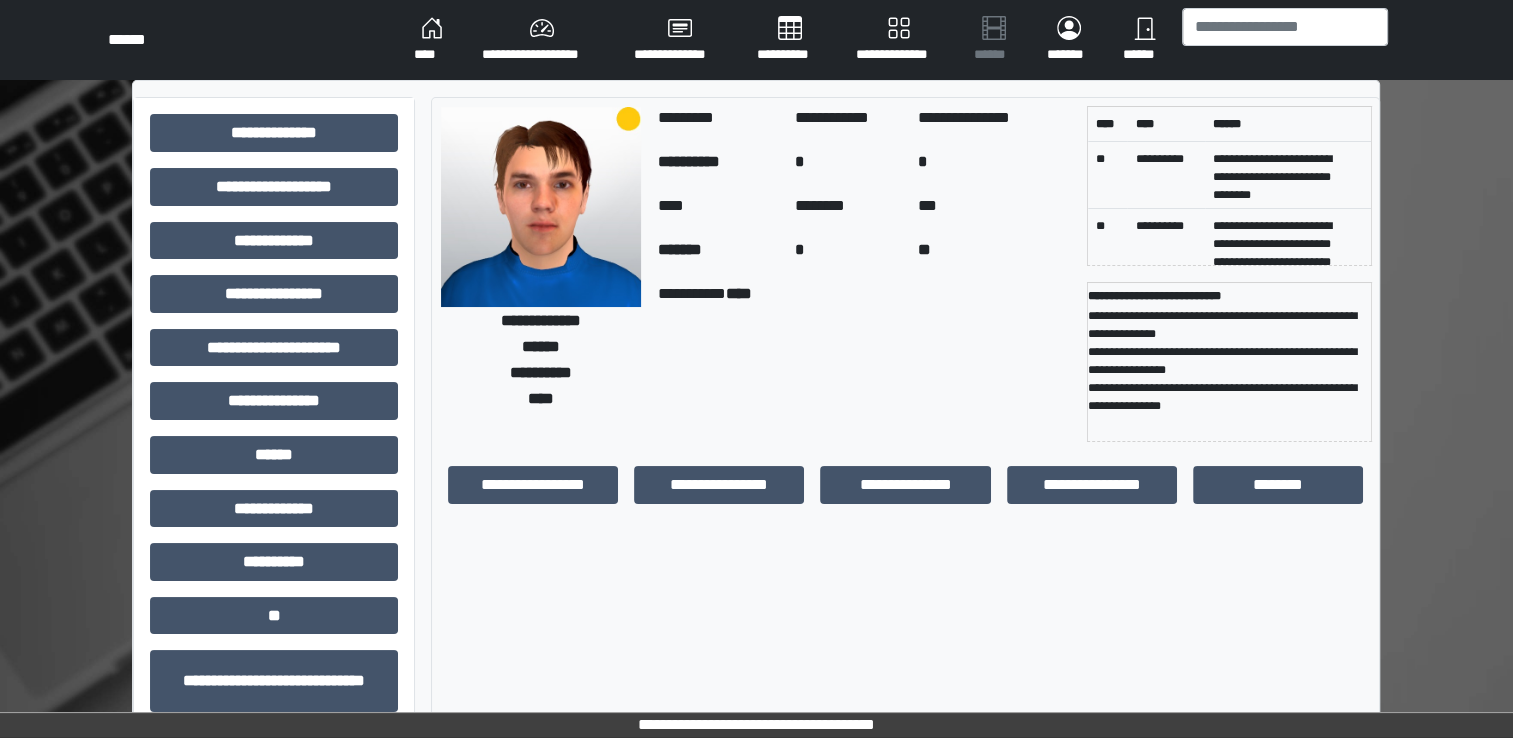 click on "**********" at bounding box center [864, 362] 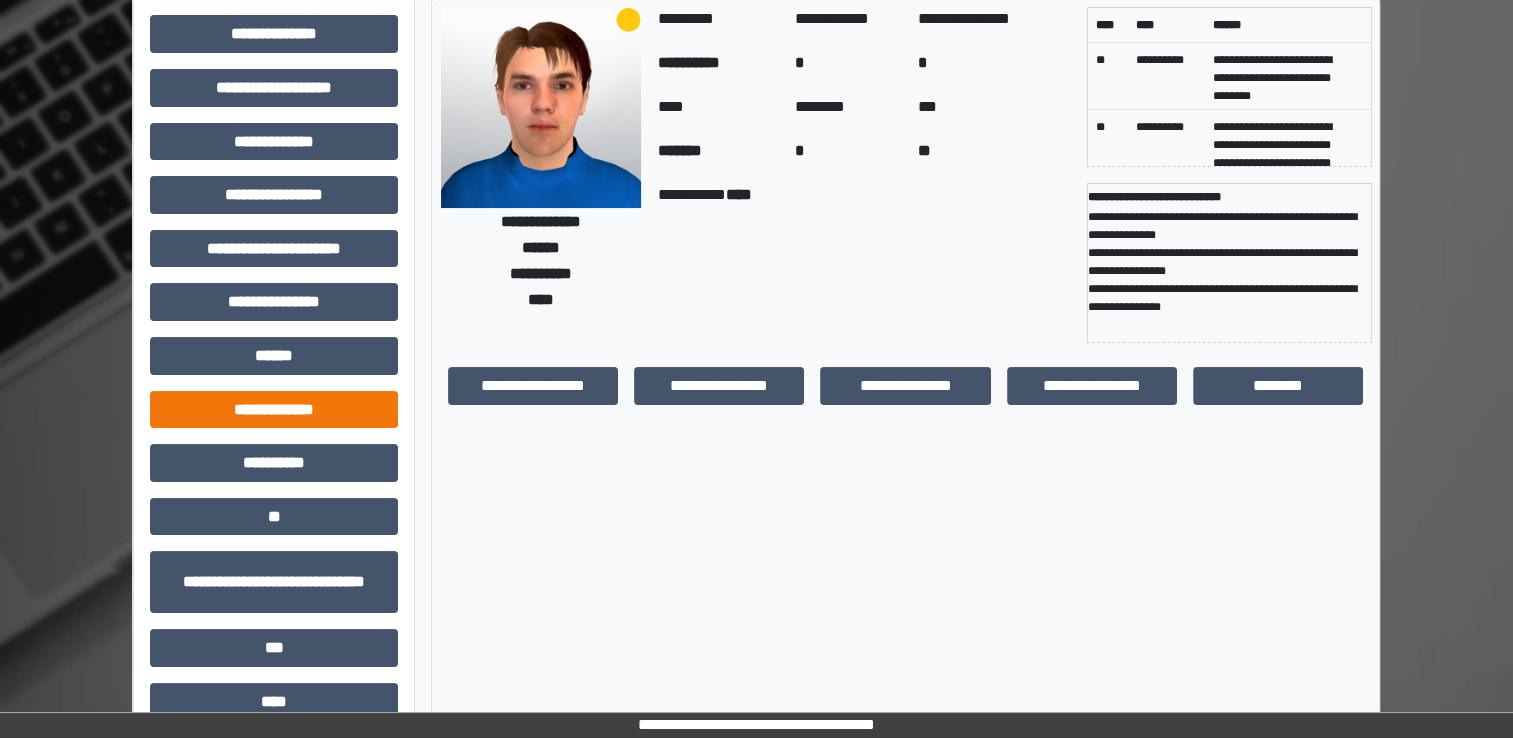 scroll, scrollTop: 0, scrollLeft: 0, axis: both 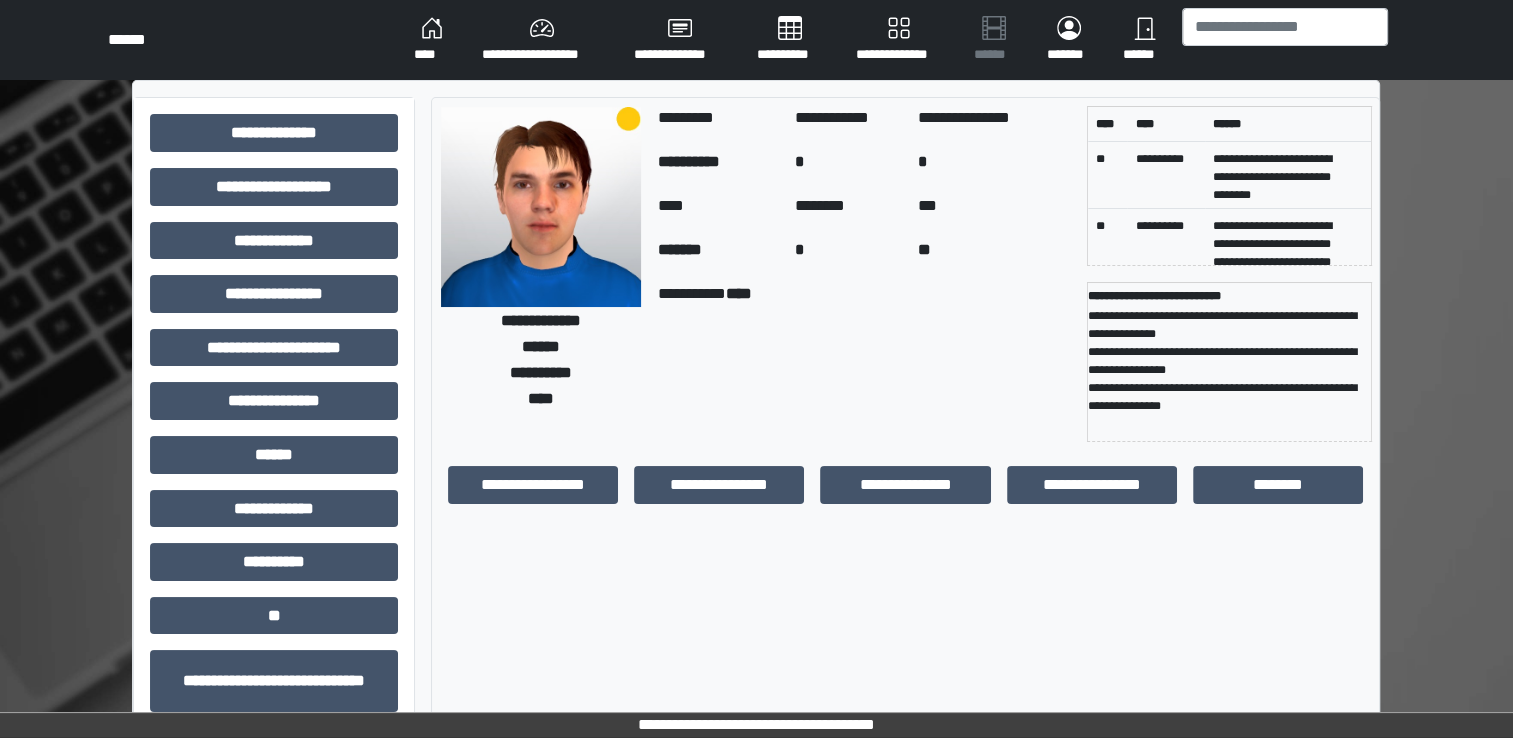 click on "**********" at bounding box center [542, 40] 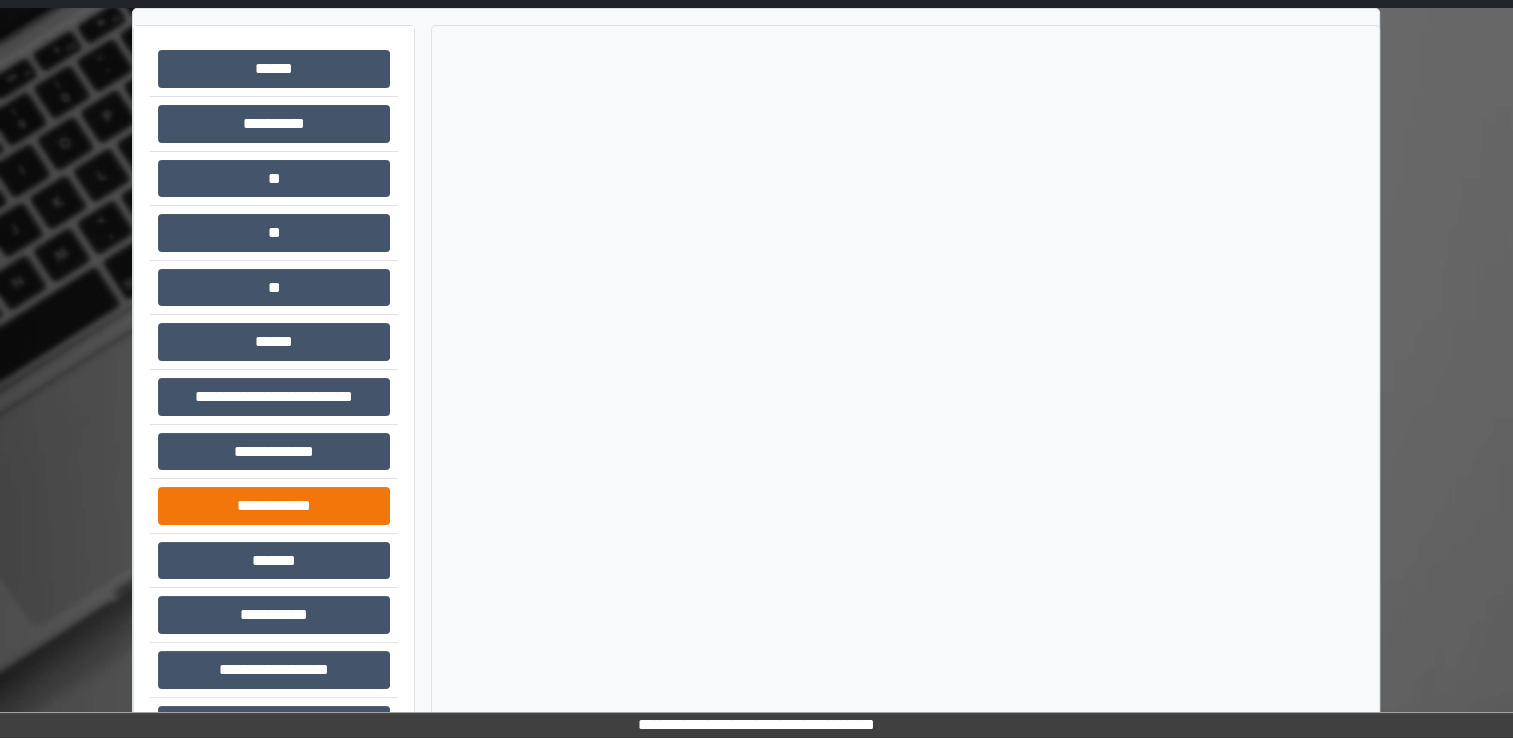scroll, scrollTop: 132, scrollLeft: 0, axis: vertical 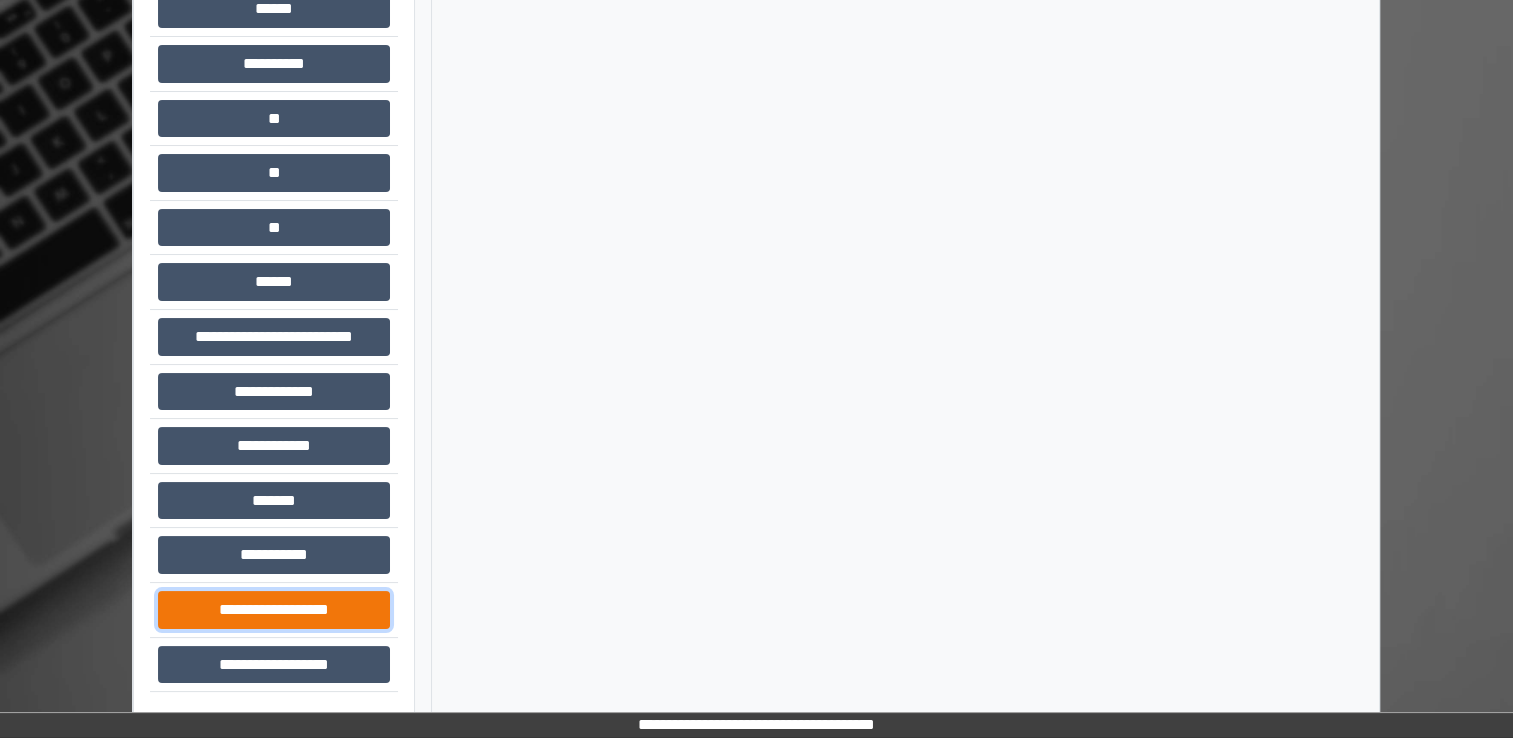 click on "**********" at bounding box center [274, 610] 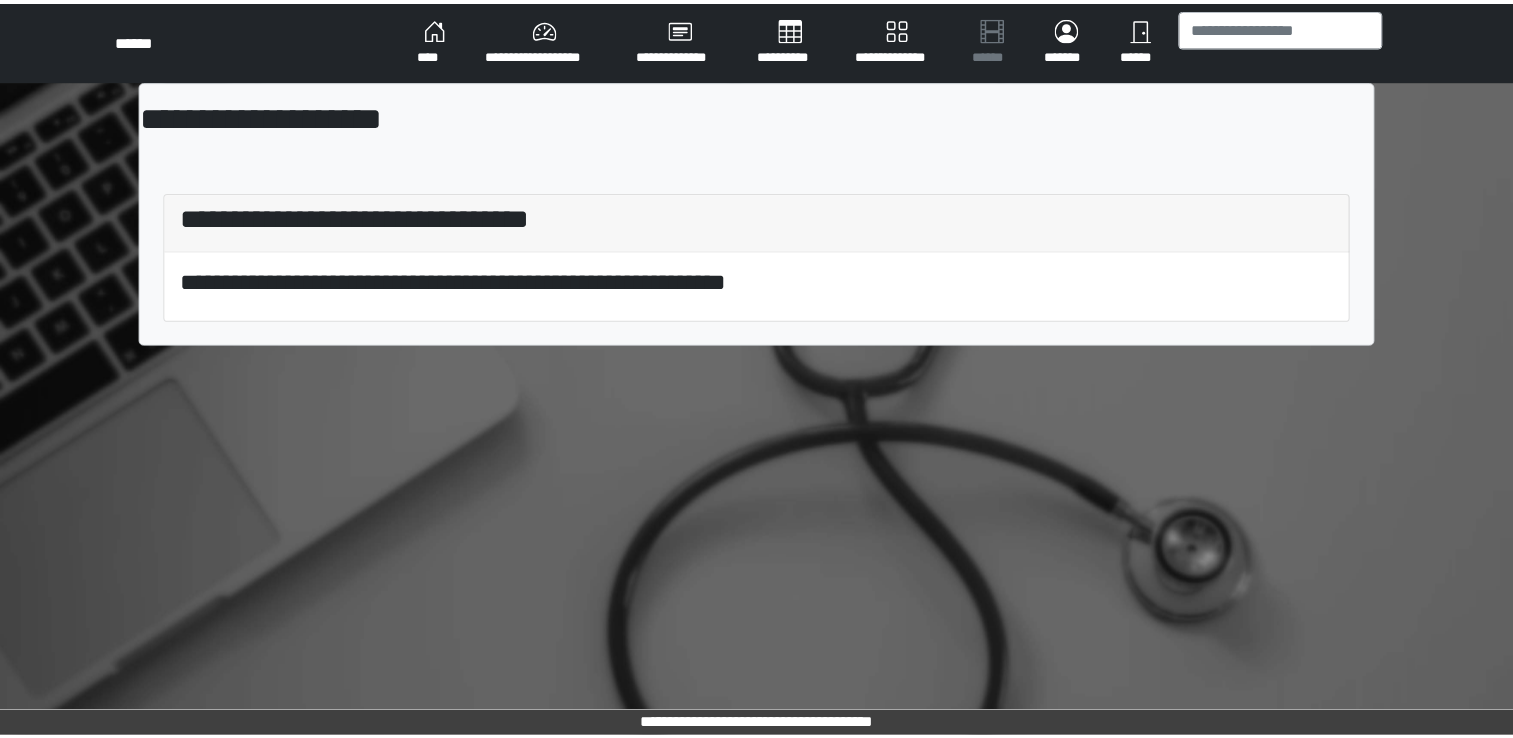 scroll, scrollTop: 0, scrollLeft: 0, axis: both 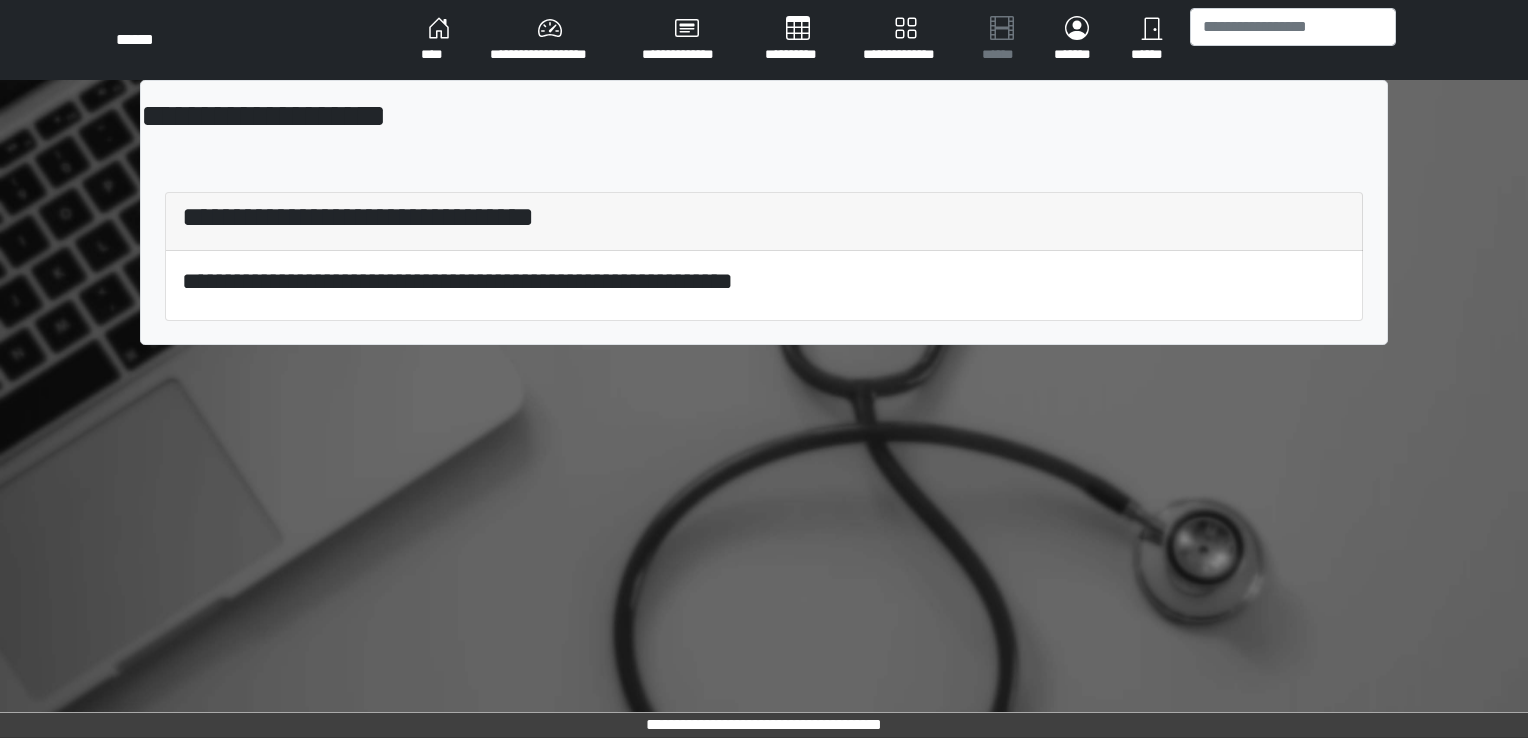 click on "**********" at bounding box center (550, 40) 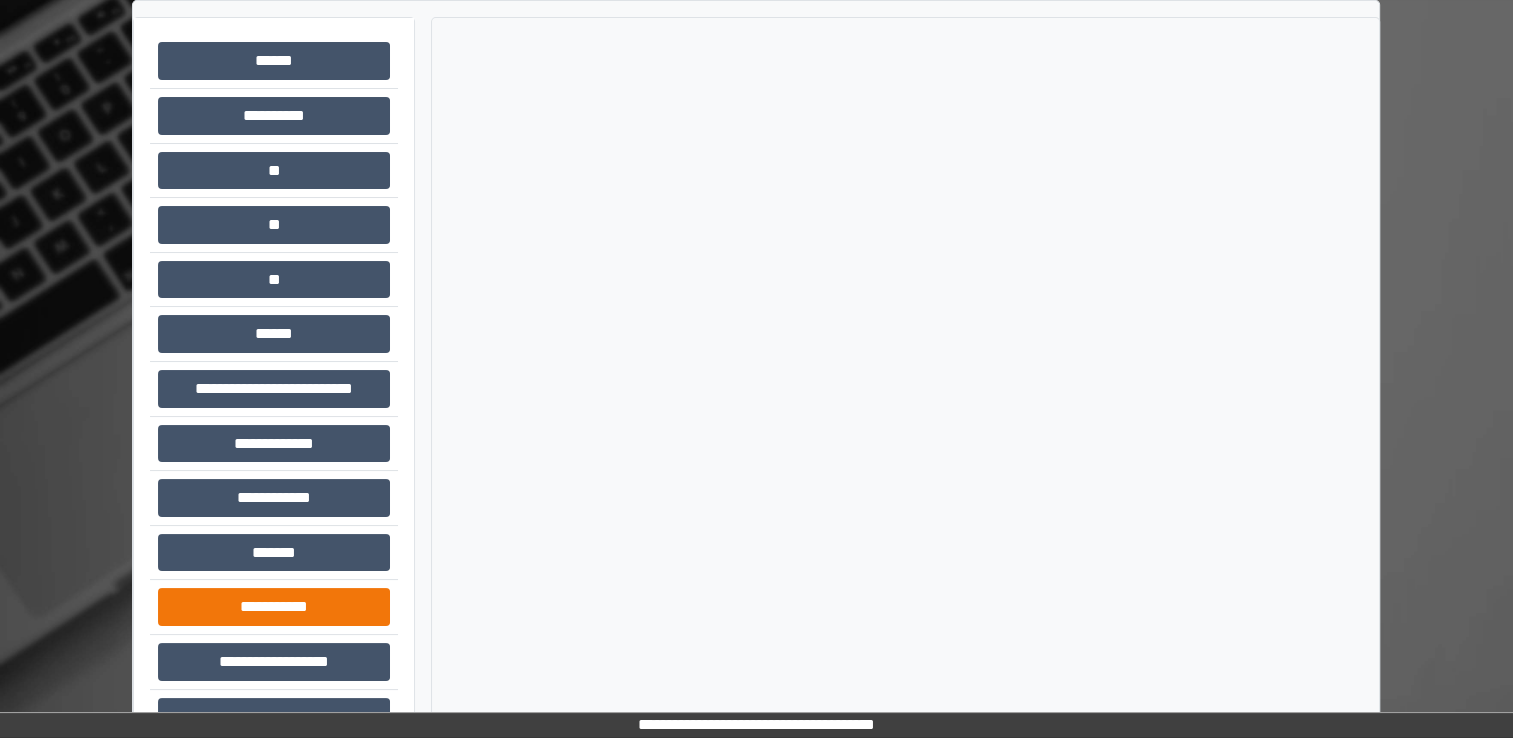 scroll, scrollTop: 132, scrollLeft: 0, axis: vertical 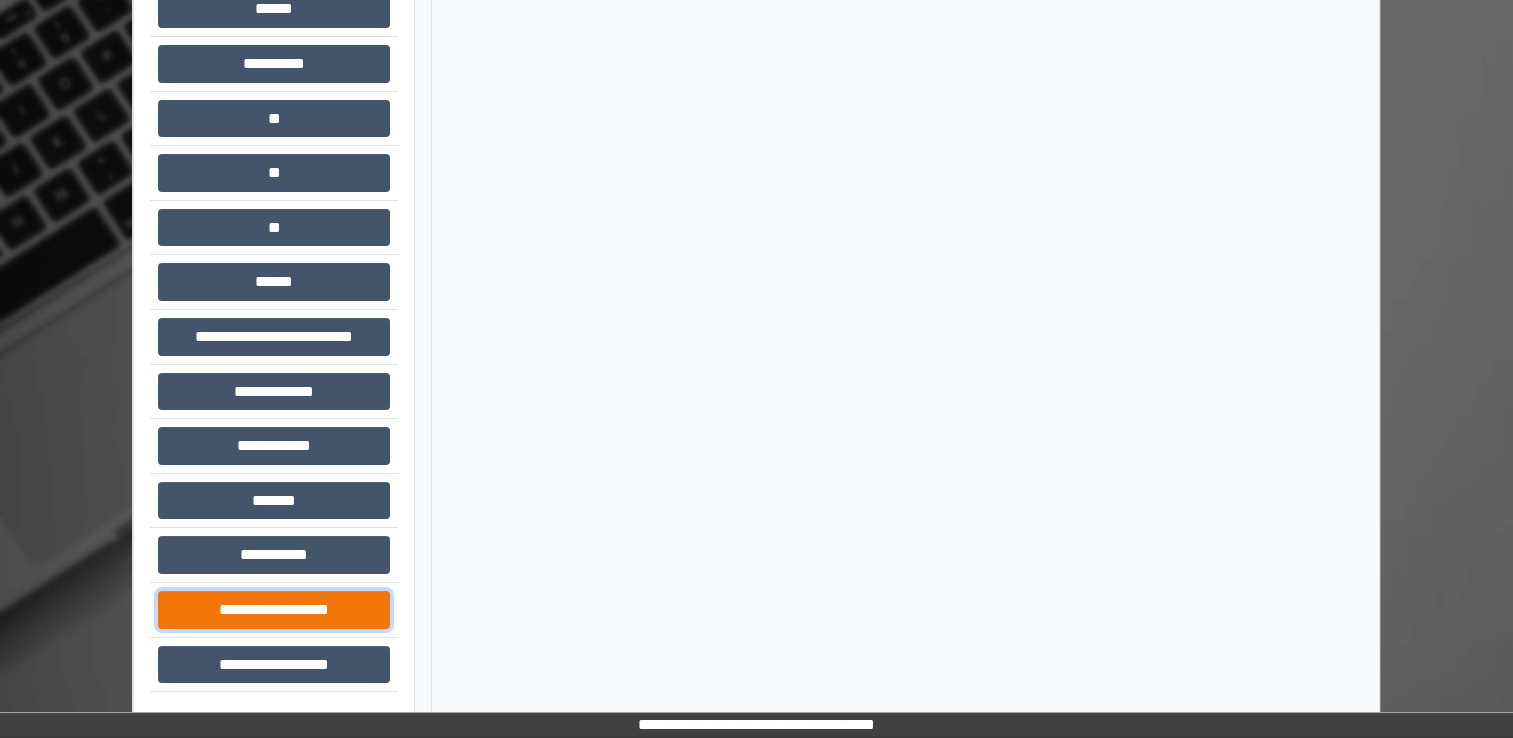 click on "**********" at bounding box center [274, 610] 